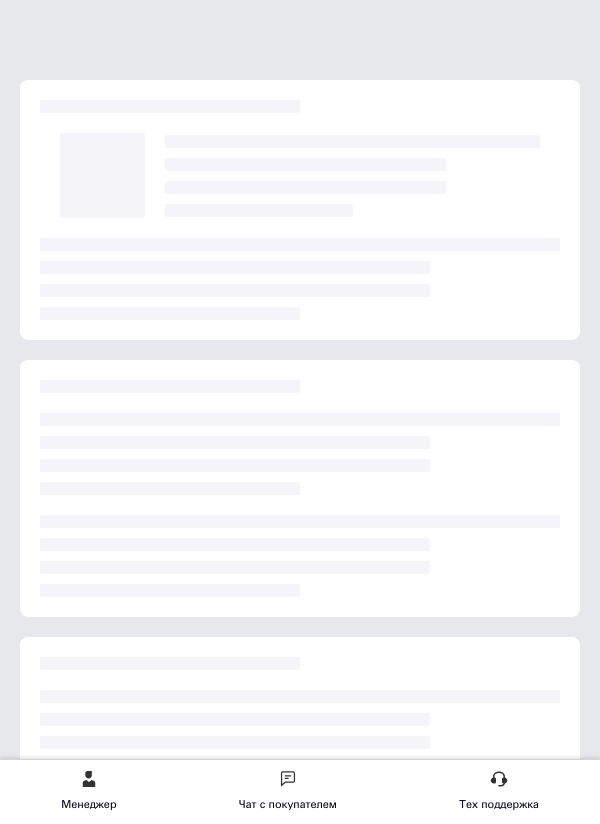 scroll, scrollTop: 615, scrollLeft: 0, axis: vertical 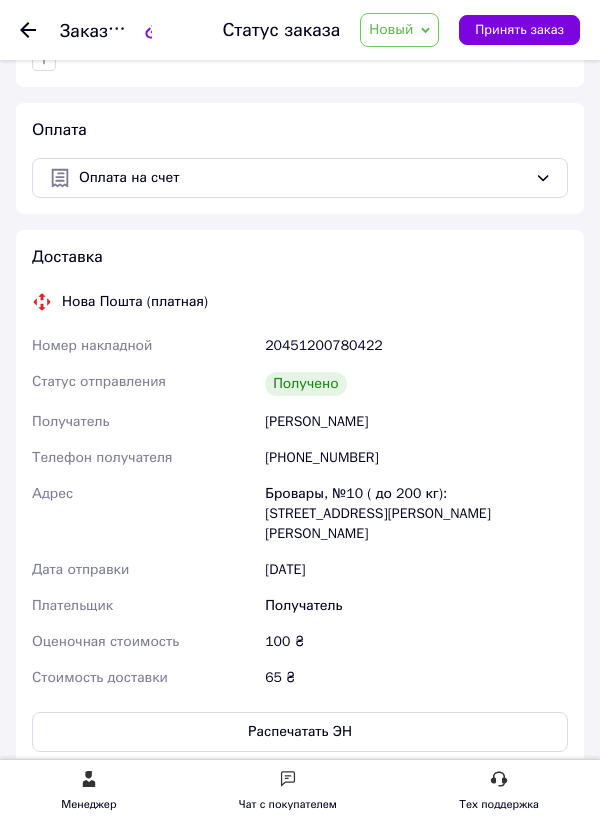 click 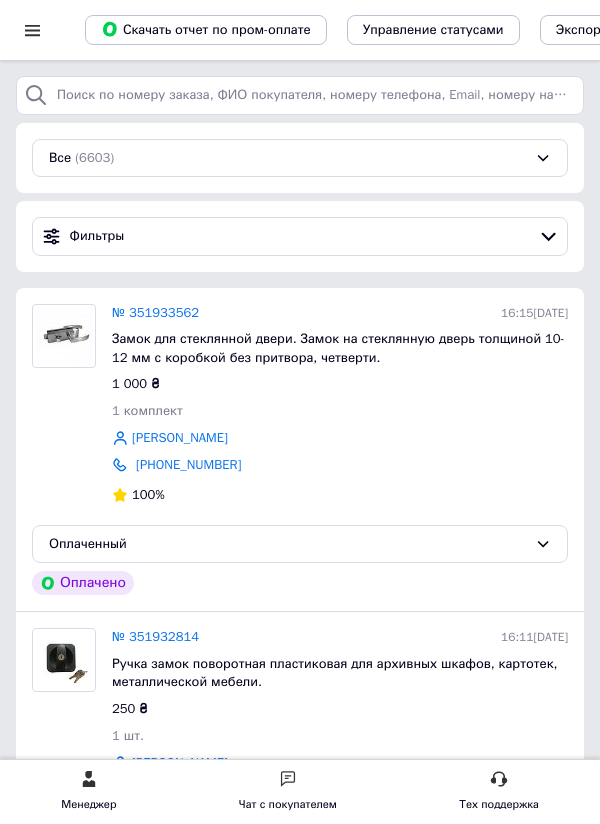 scroll, scrollTop: 0, scrollLeft: 0, axis: both 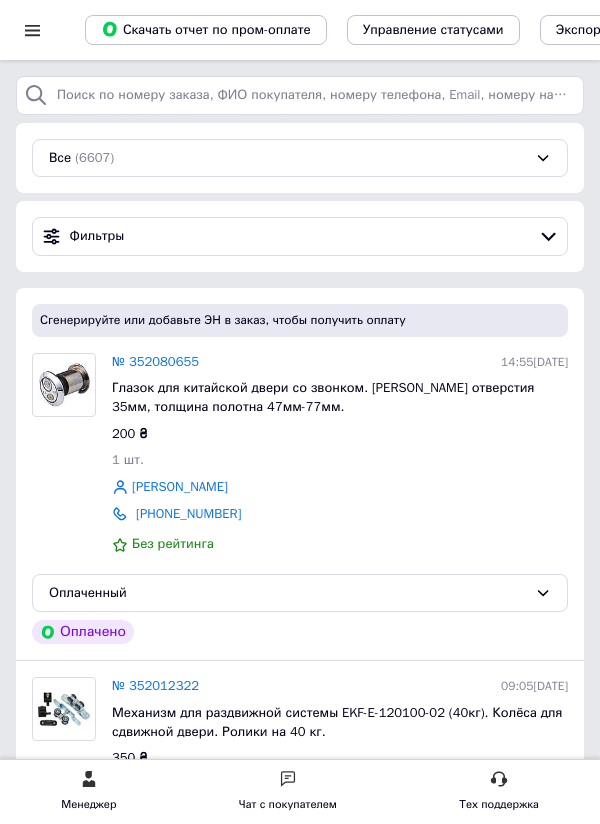 click on "№ 352080655" at bounding box center [155, 361] 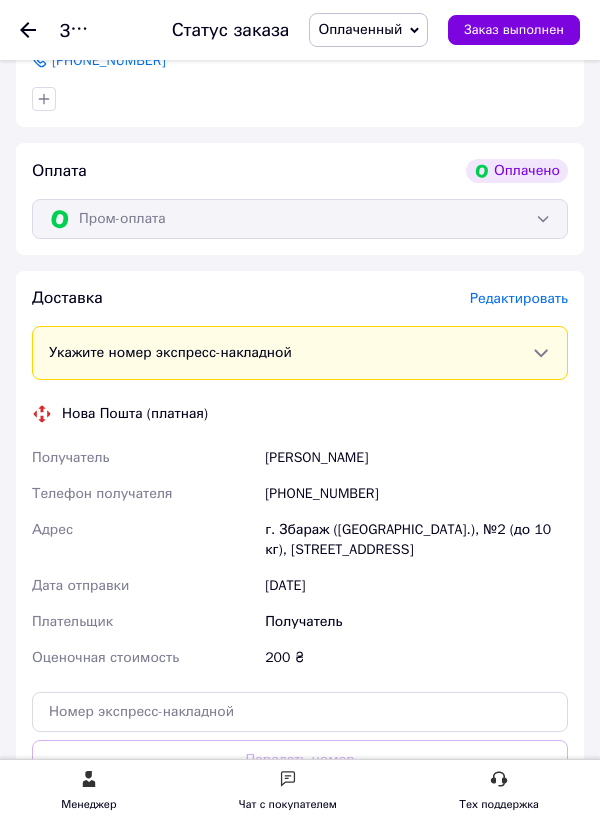 scroll, scrollTop: 644, scrollLeft: 0, axis: vertical 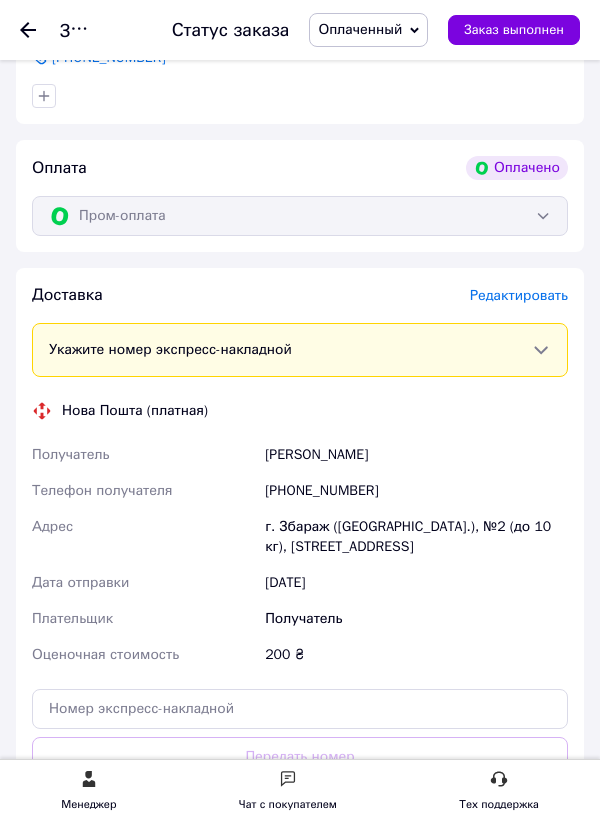 click on "Редактировать" at bounding box center (519, 295) 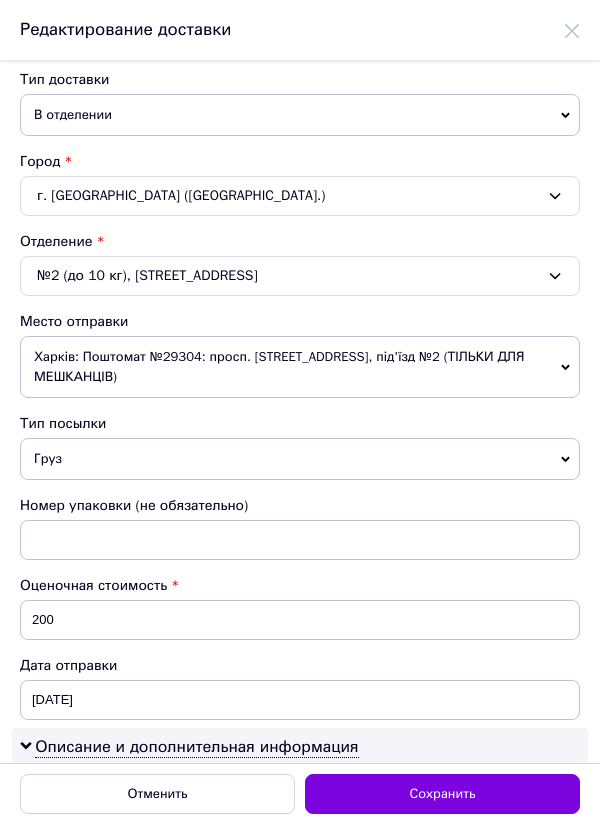 scroll, scrollTop: 500, scrollLeft: 0, axis: vertical 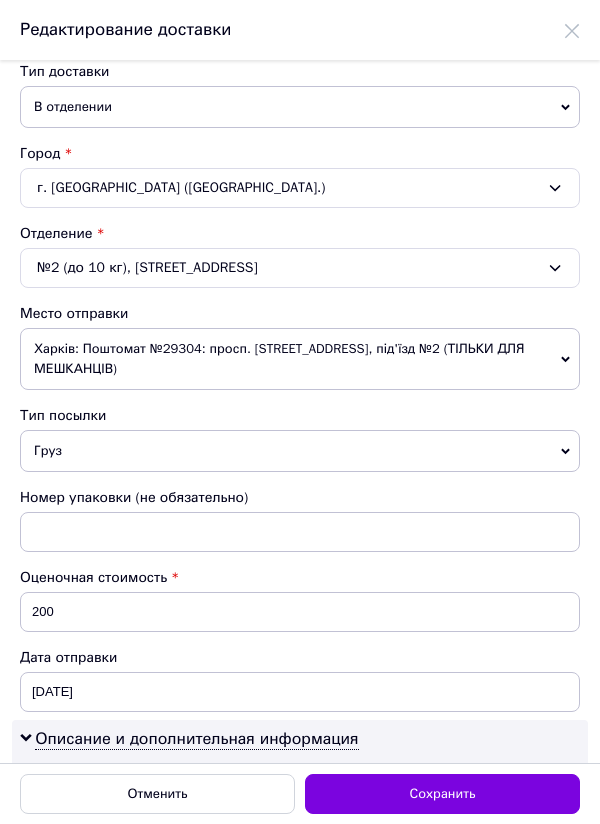 click on "Груз" at bounding box center [300, 451] 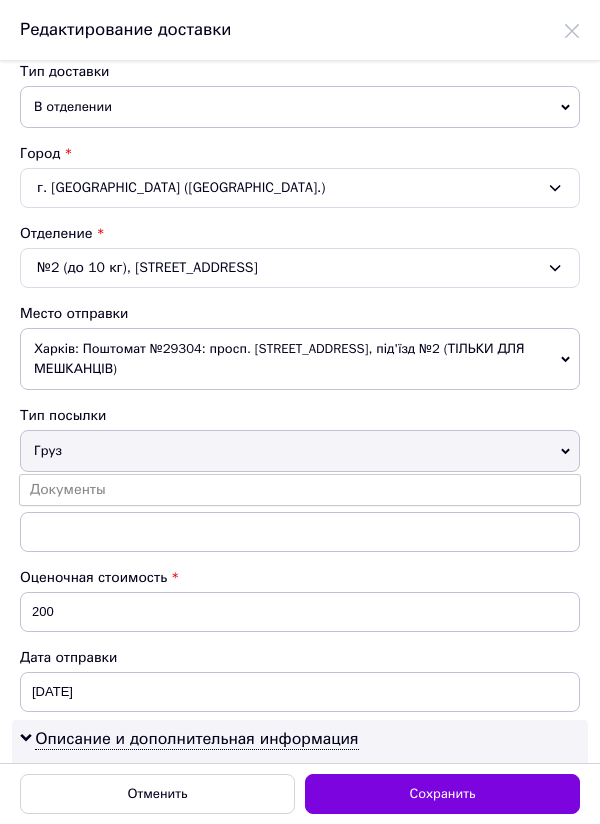 click on "Документы" at bounding box center (300, 490) 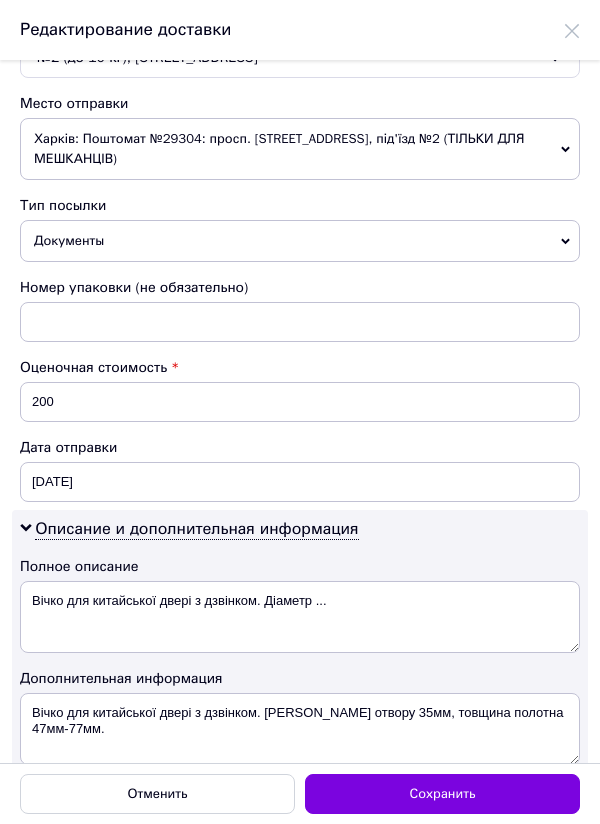 scroll, scrollTop: 792, scrollLeft: 0, axis: vertical 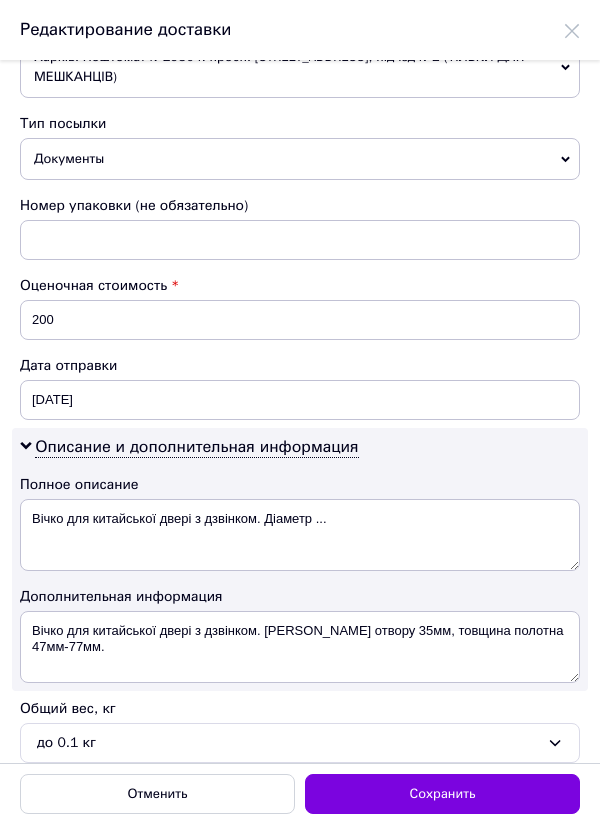 click on "Сохранить" at bounding box center [443, 794] 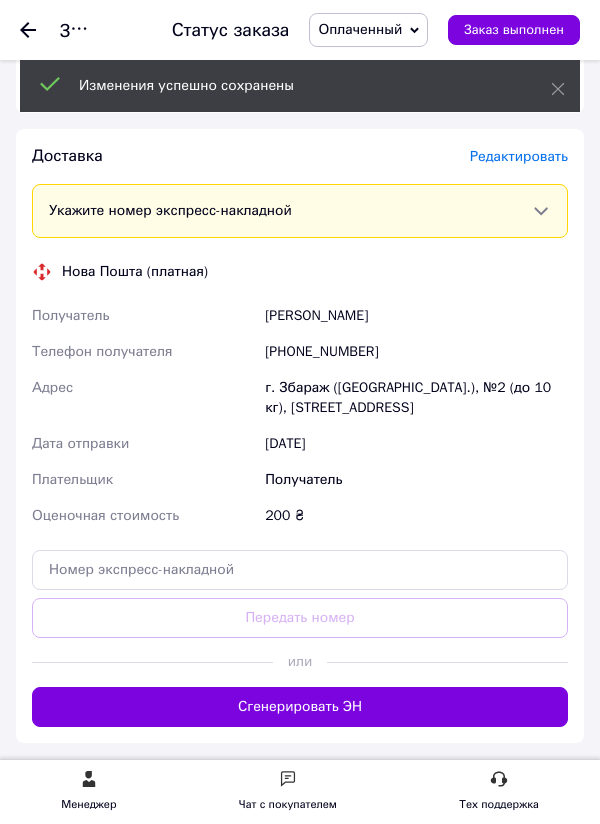 scroll, scrollTop: 826, scrollLeft: 0, axis: vertical 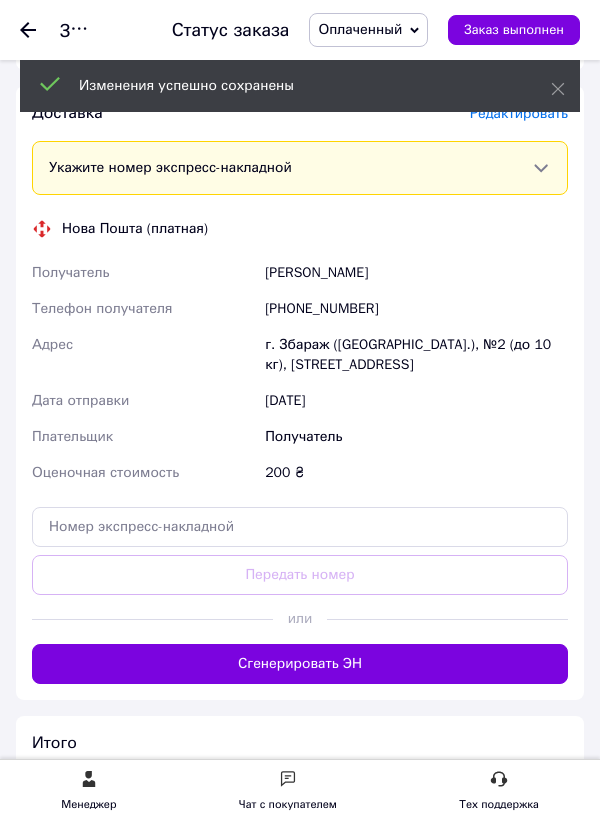 click on "Сгенерировать ЭН" at bounding box center (300, 664) 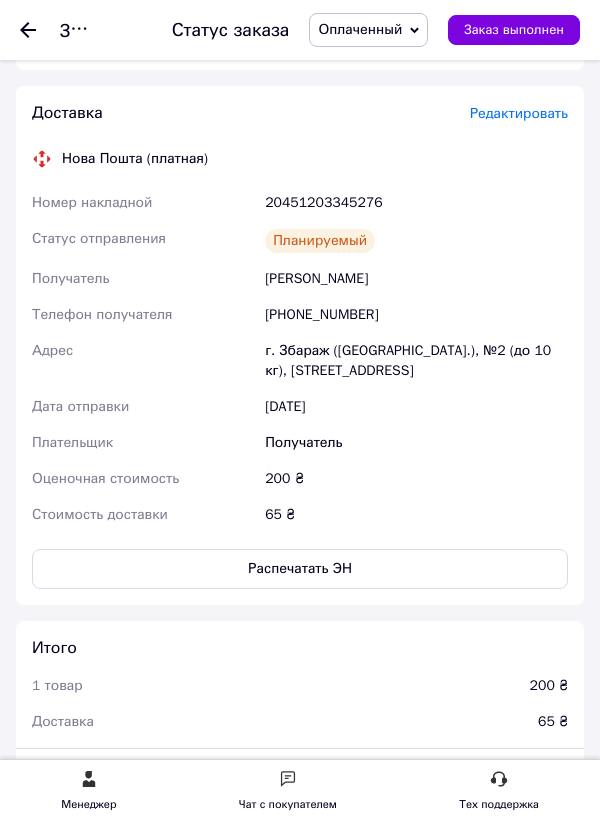 click 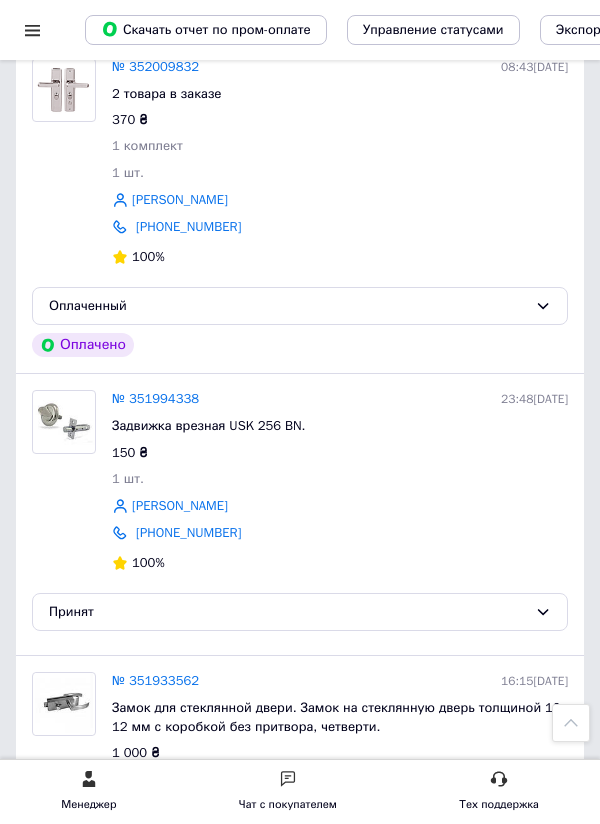 scroll, scrollTop: 972, scrollLeft: 0, axis: vertical 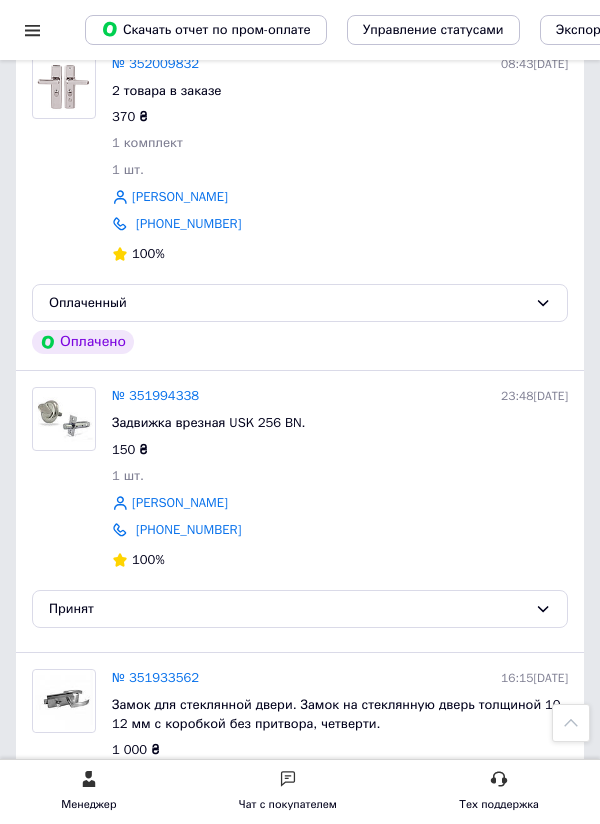 click on "№ 351994338" at bounding box center (155, 395) 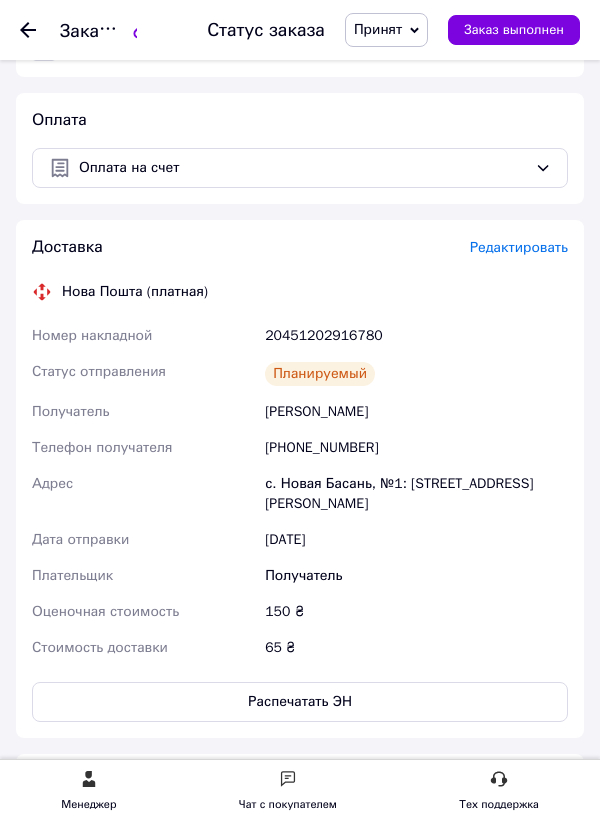 scroll, scrollTop: 572, scrollLeft: 0, axis: vertical 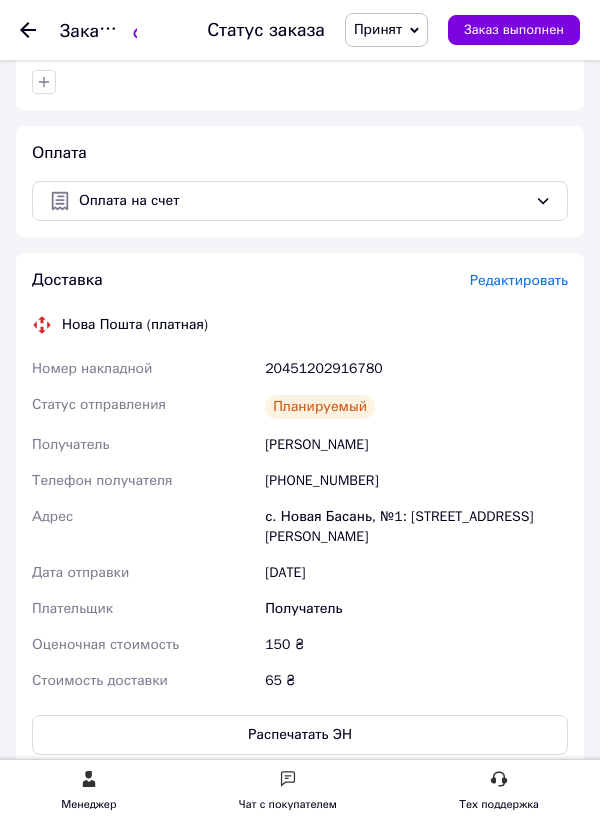 click on "Редактировать" at bounding box center [519, 280] 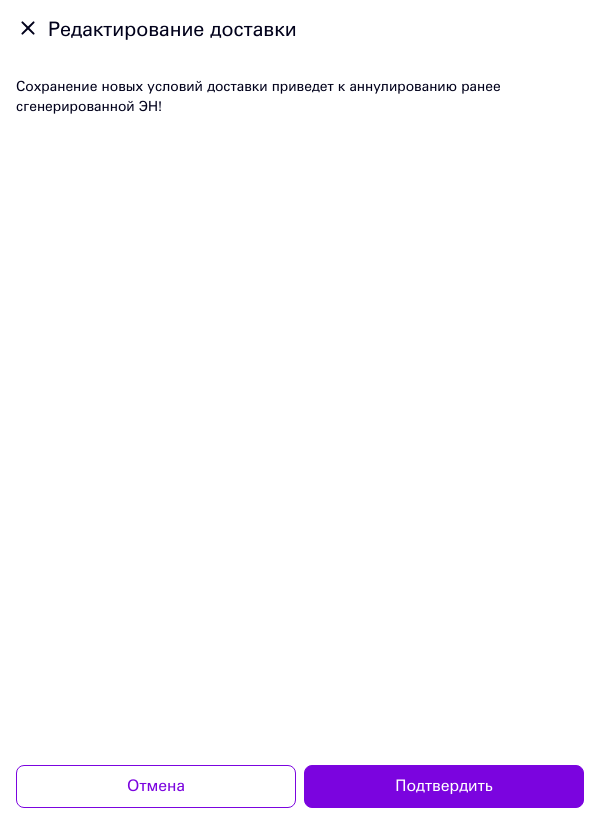 click on "Подтвердить" at bounding box center (444, 786) 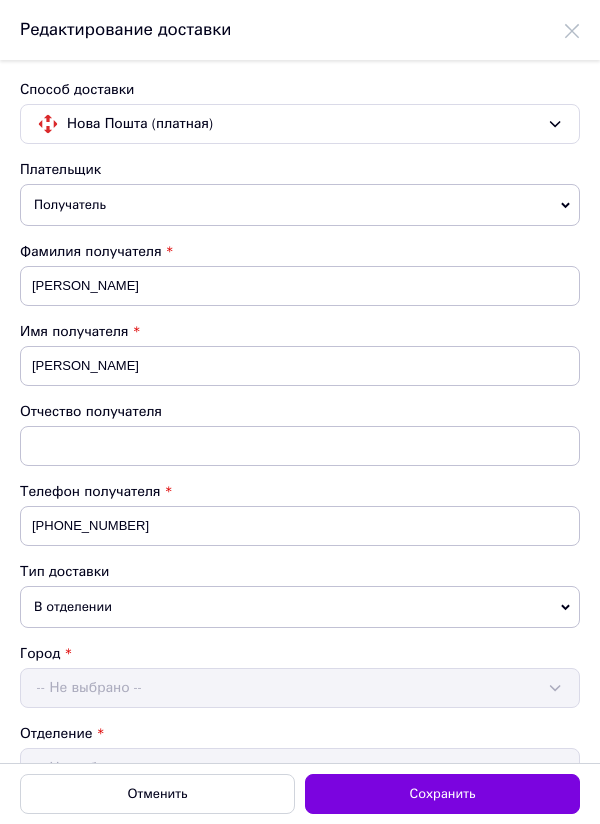 scroll, scrollTop: 0, scrollLeft: 0, axis: both 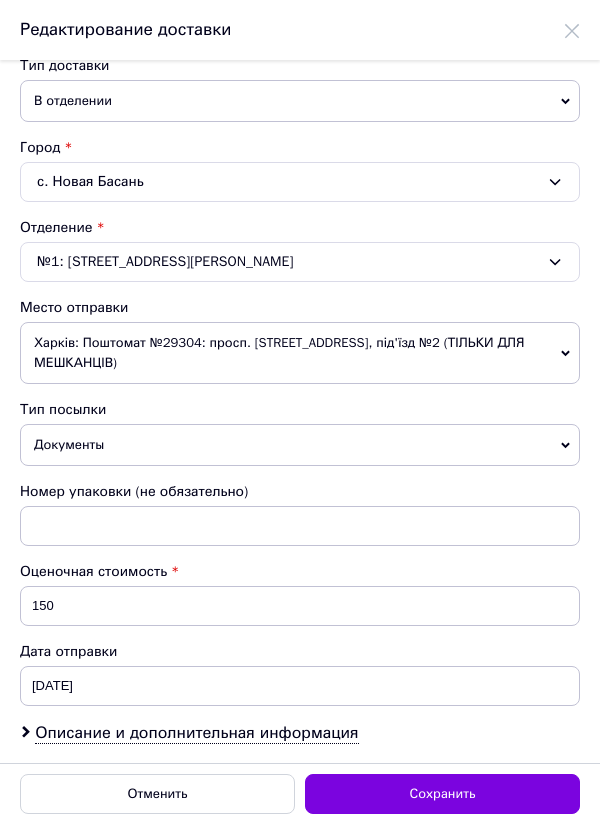 click on "Сохранить" at bounding box center (443, 794) 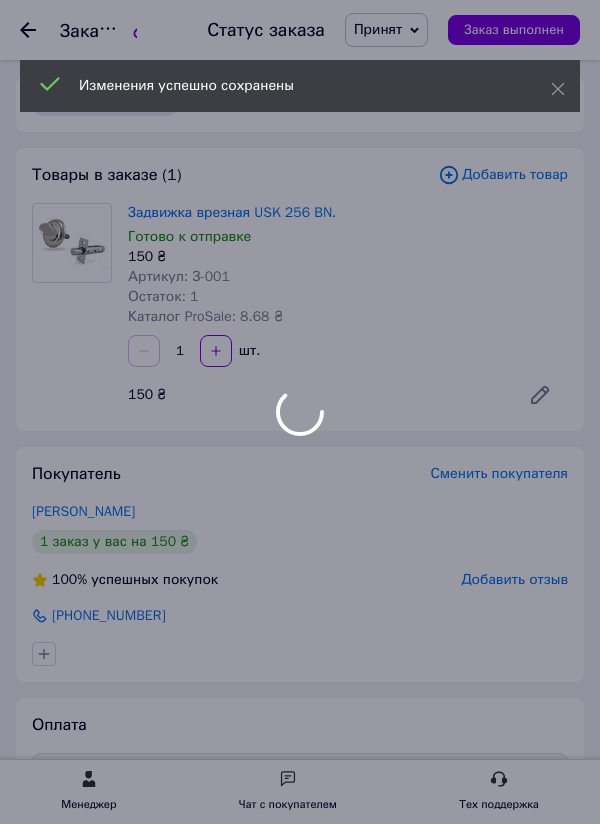 scroll, scrollTop: 572, scrollLeft: 0, axis: vertical 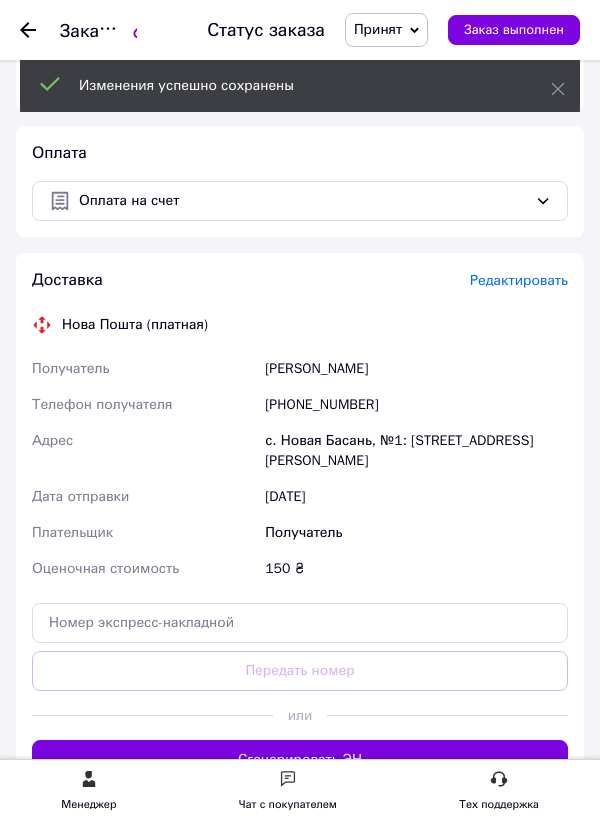 click on "Сгенерировать ЭН" at bounding box center [300, 760] 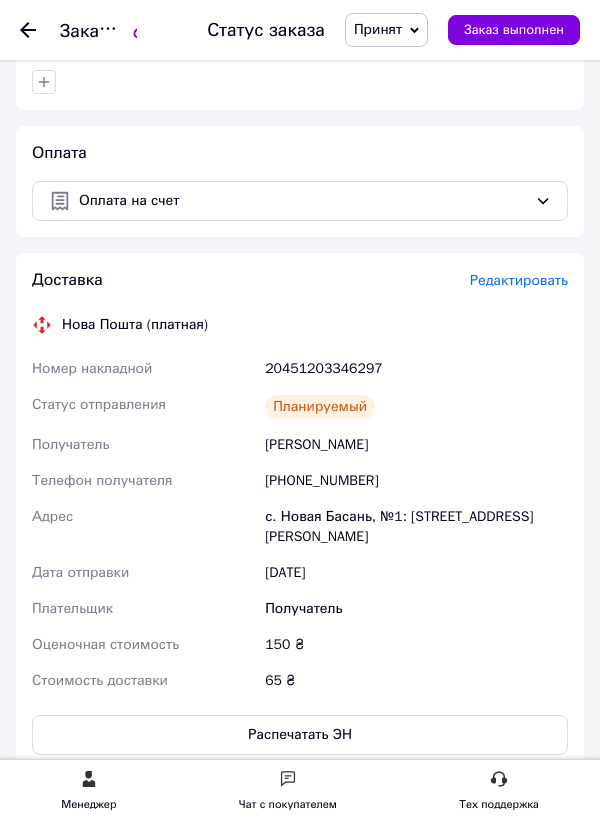 click 